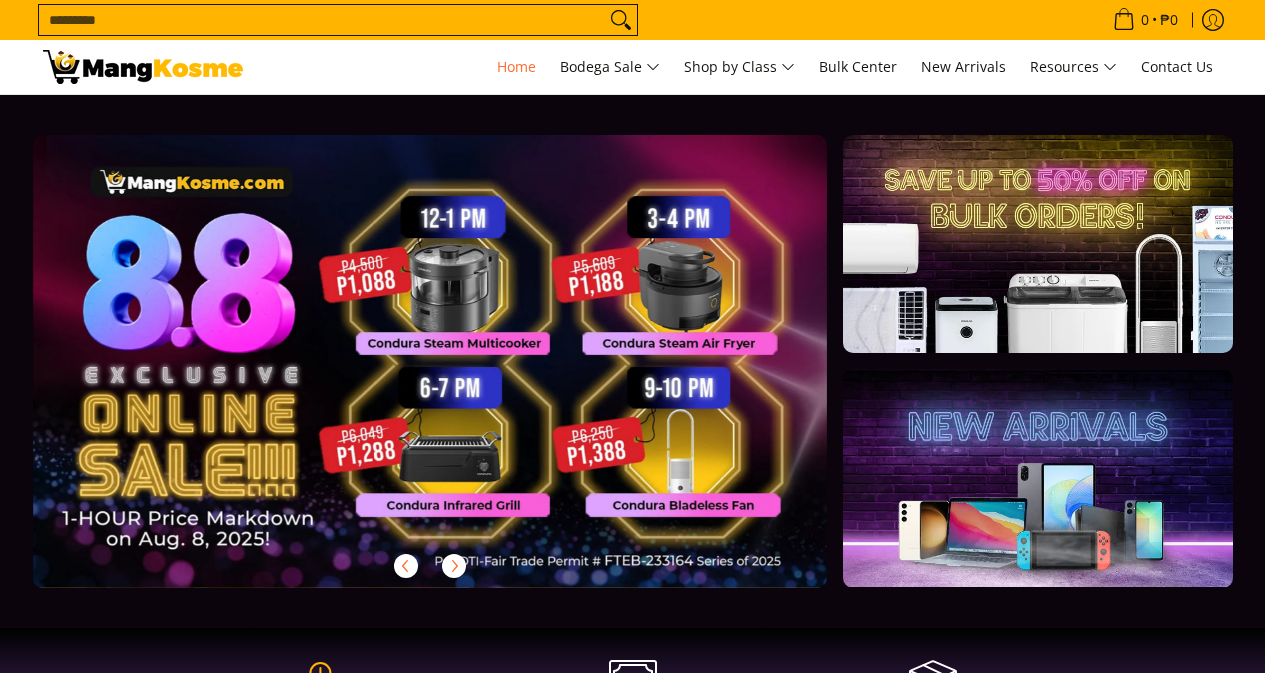 scroll, scrollTop: 0, scrollLeft: 0, axis: both 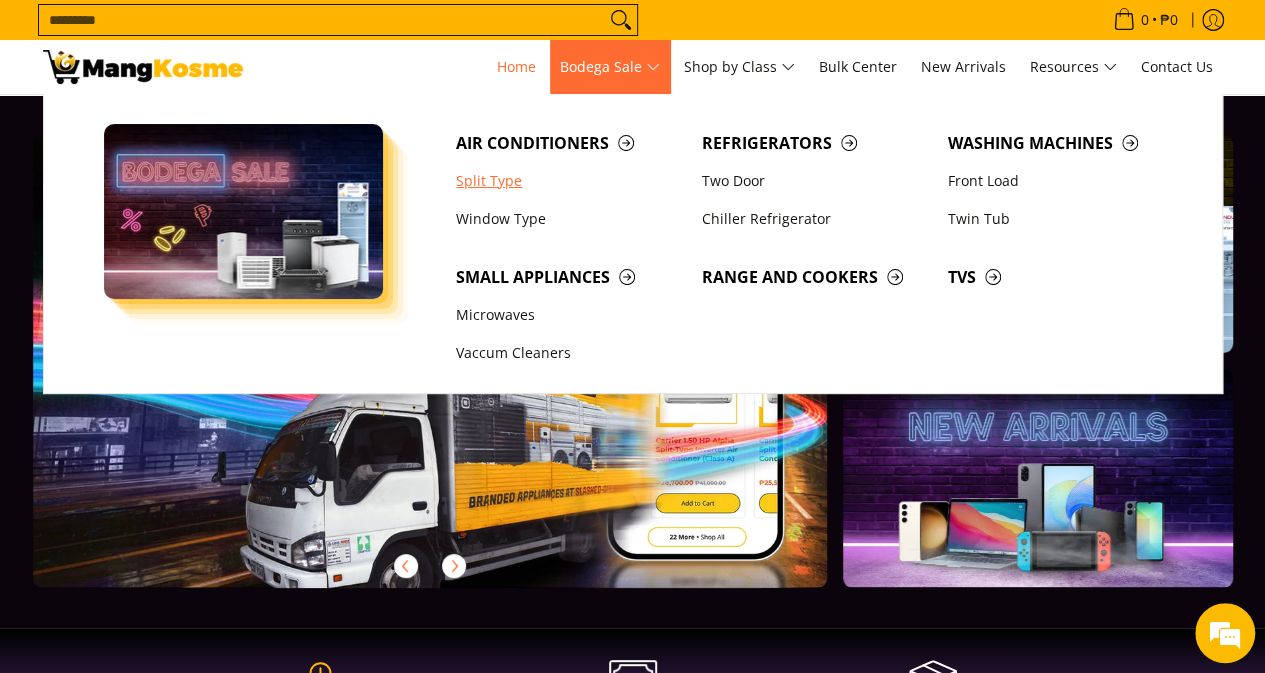 click on "Split Type" at bounding box center (569, 181) 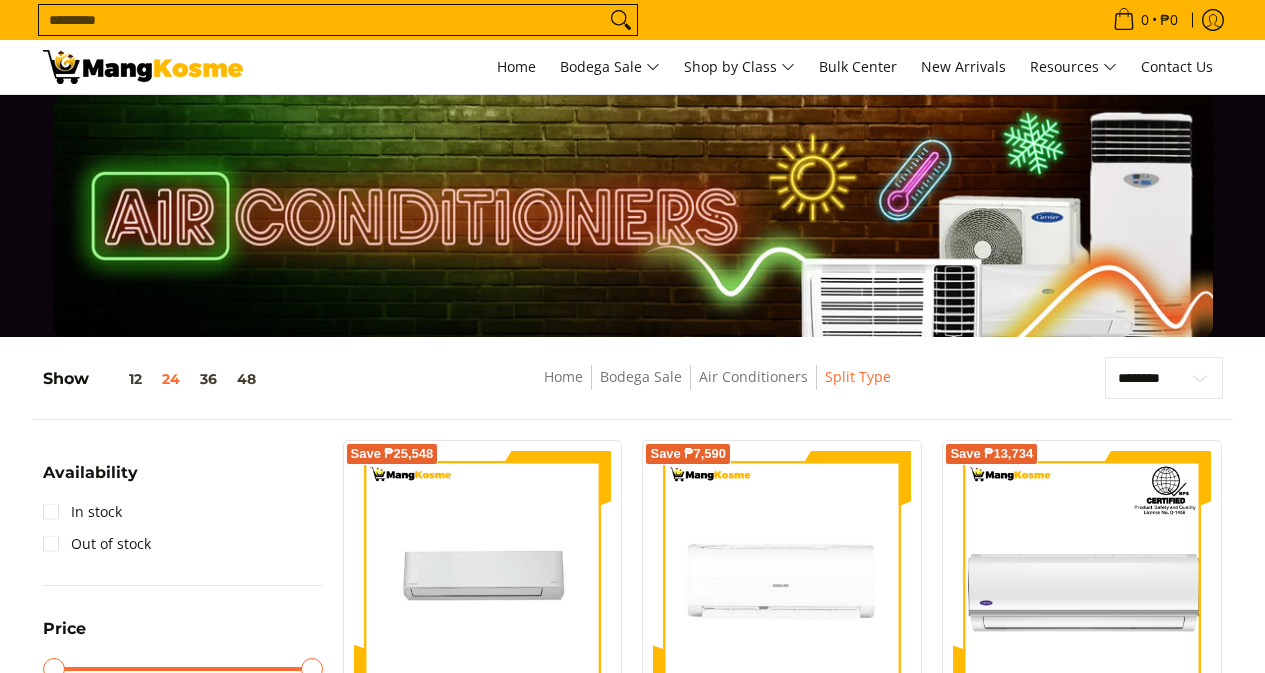 scroll, scrollTop: 0, scrollLeft: 0, axis: both 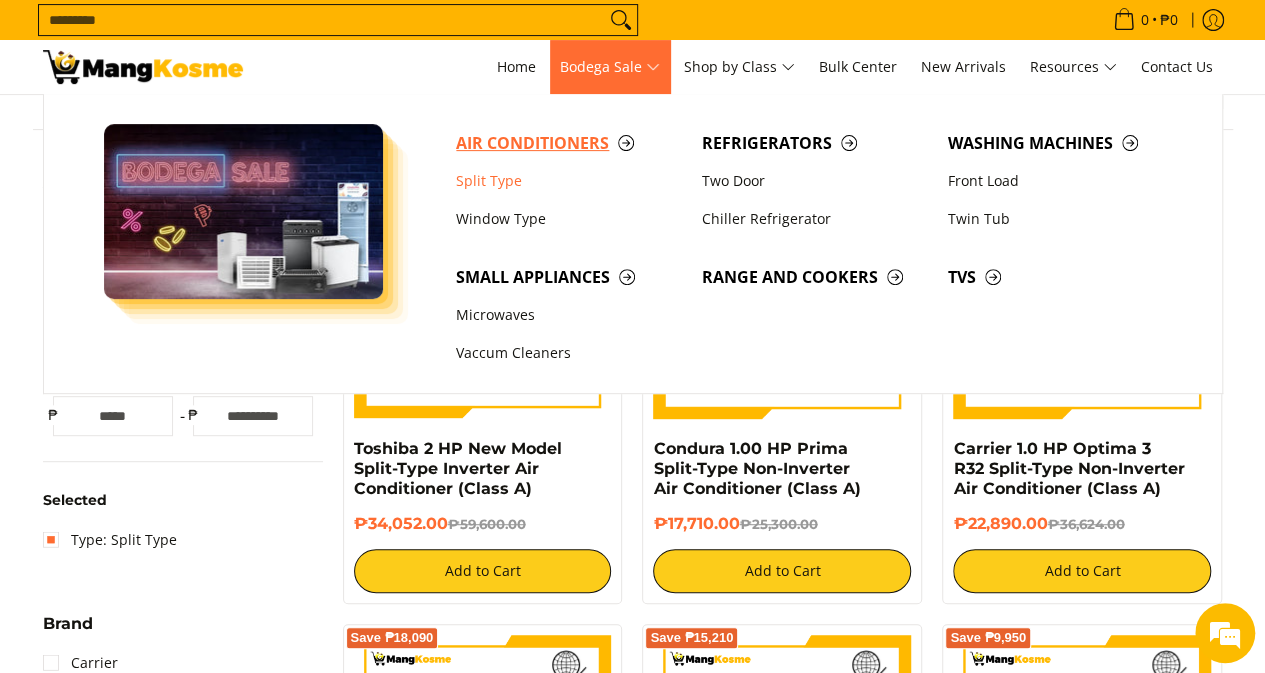 click on "Air Conditioners" at bounding box center [569, 143] 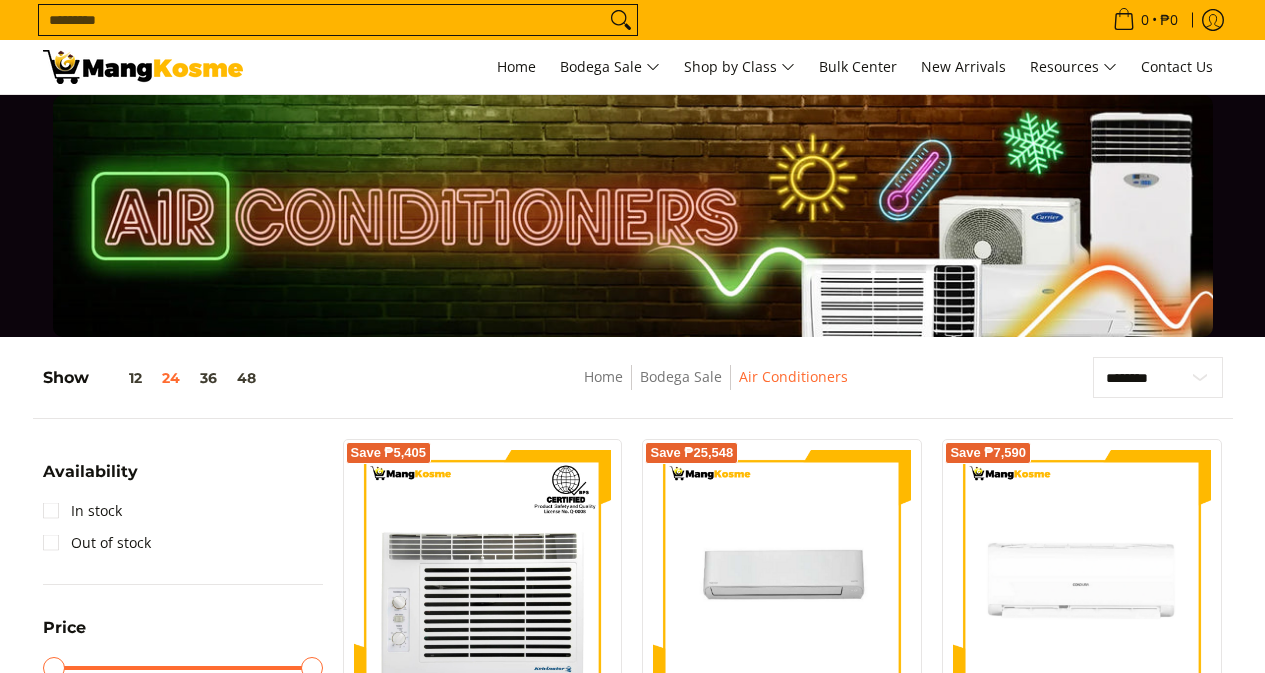 scroll, scrollTop: 0, scrollLeft: 0, axis: both 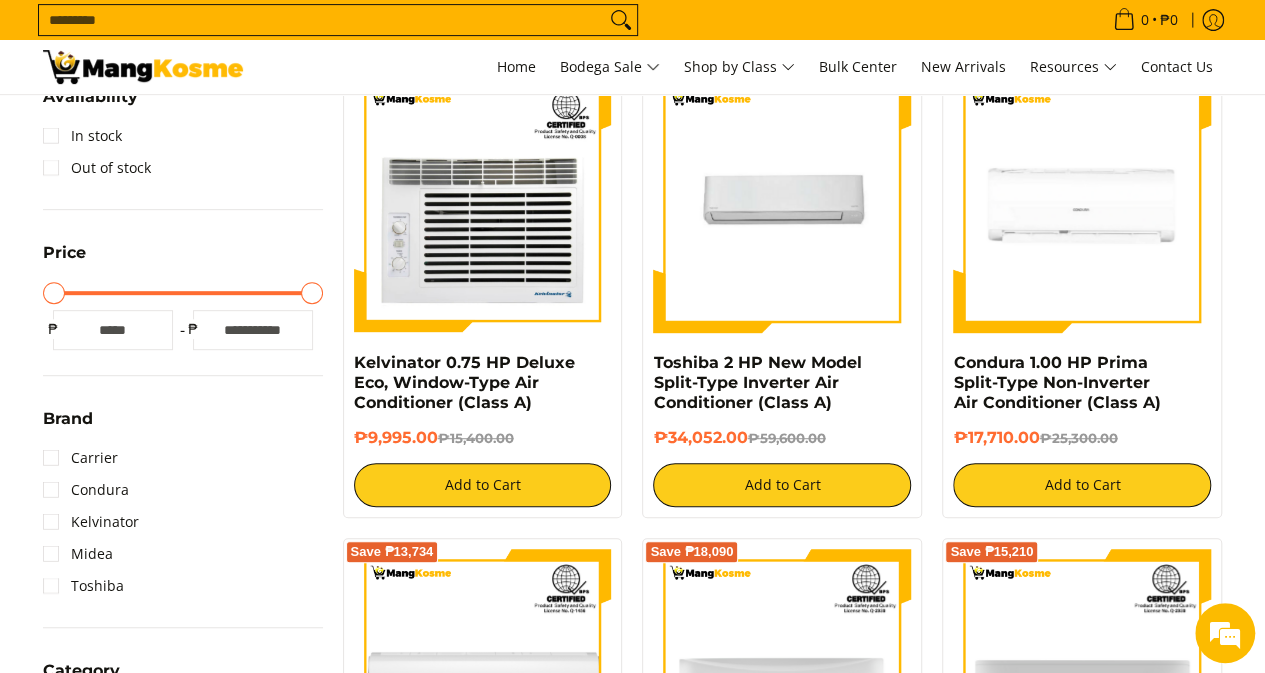 click on "Maximum Price" at bounding box center [183, 293] 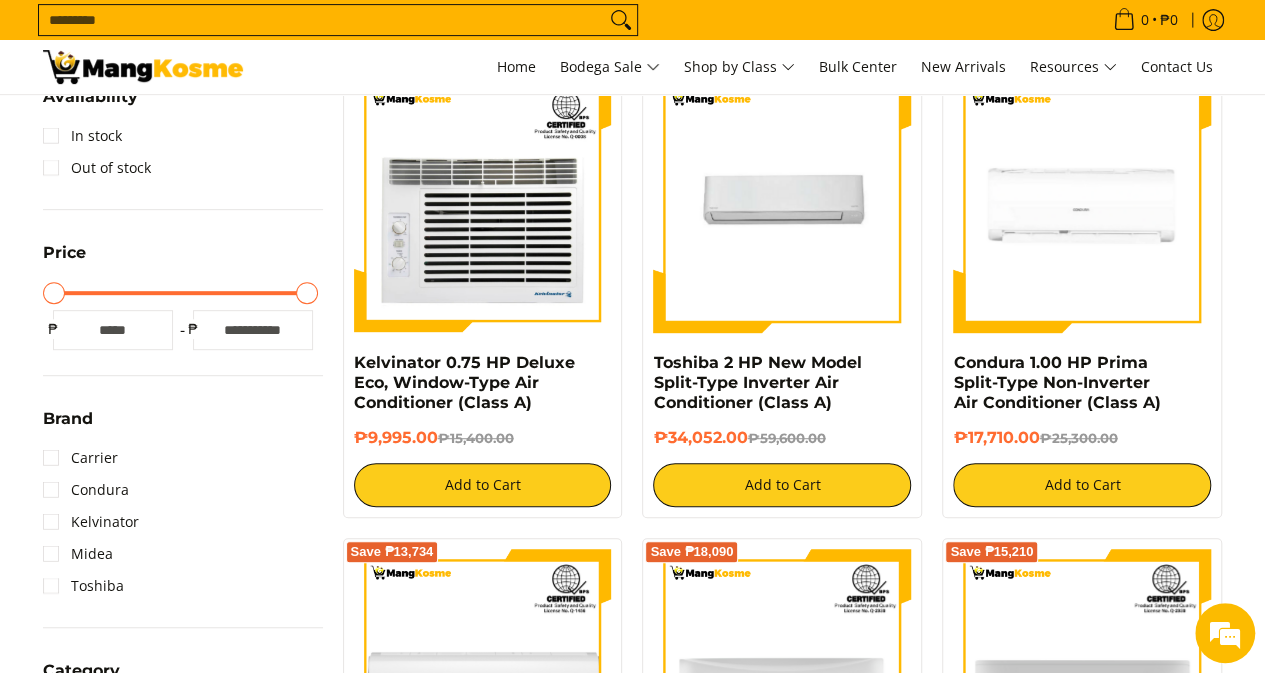 type on "******" 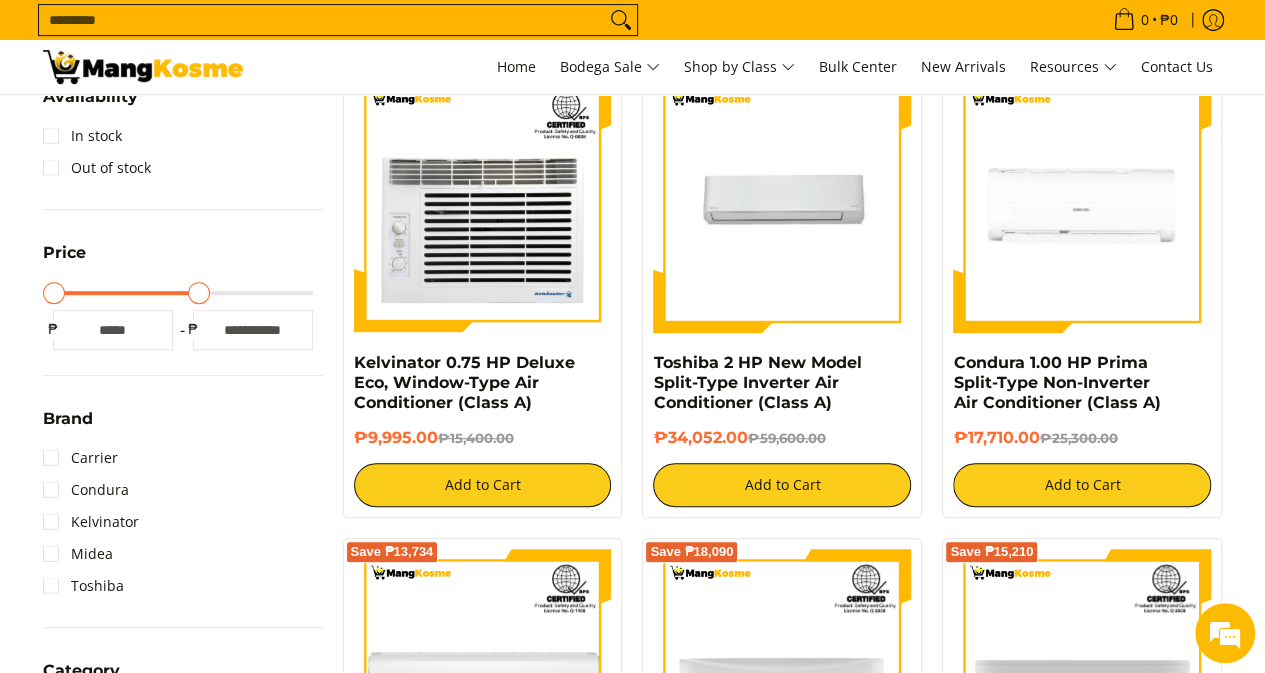 type on "*****" 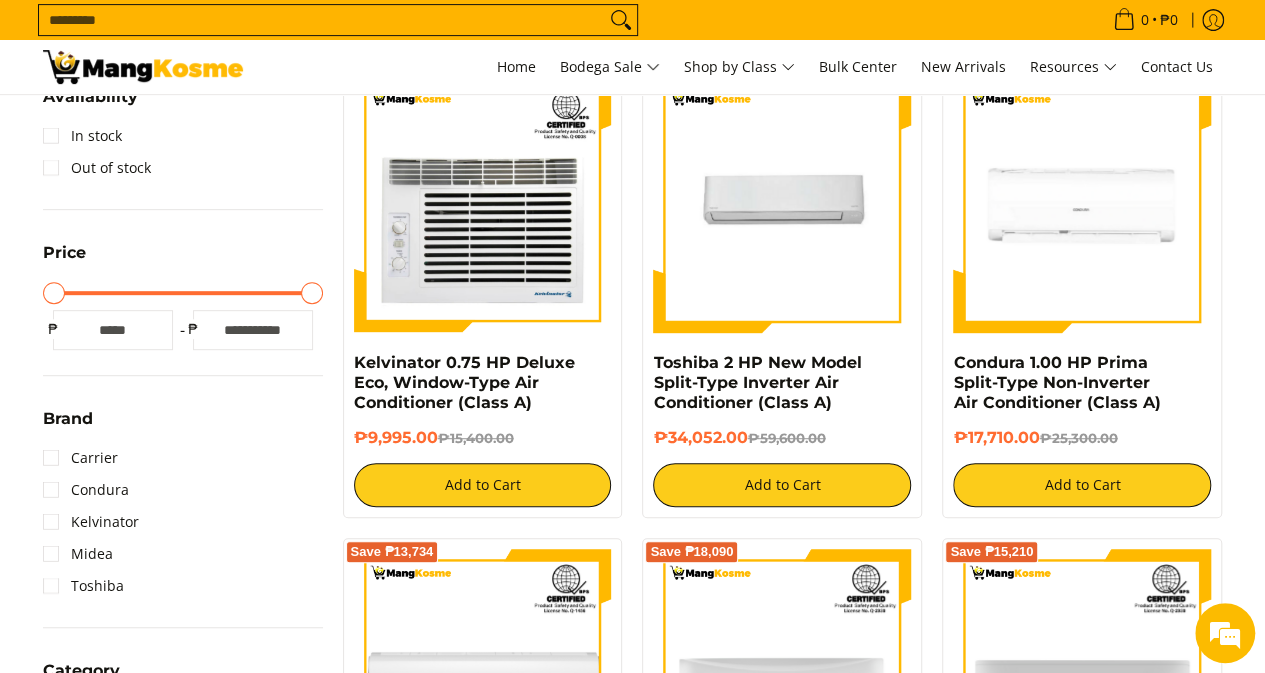 drag, startPoint x: 307, startPoint y: 294, endPoint x: 490, endPoint y: 305, distance: 183.3303 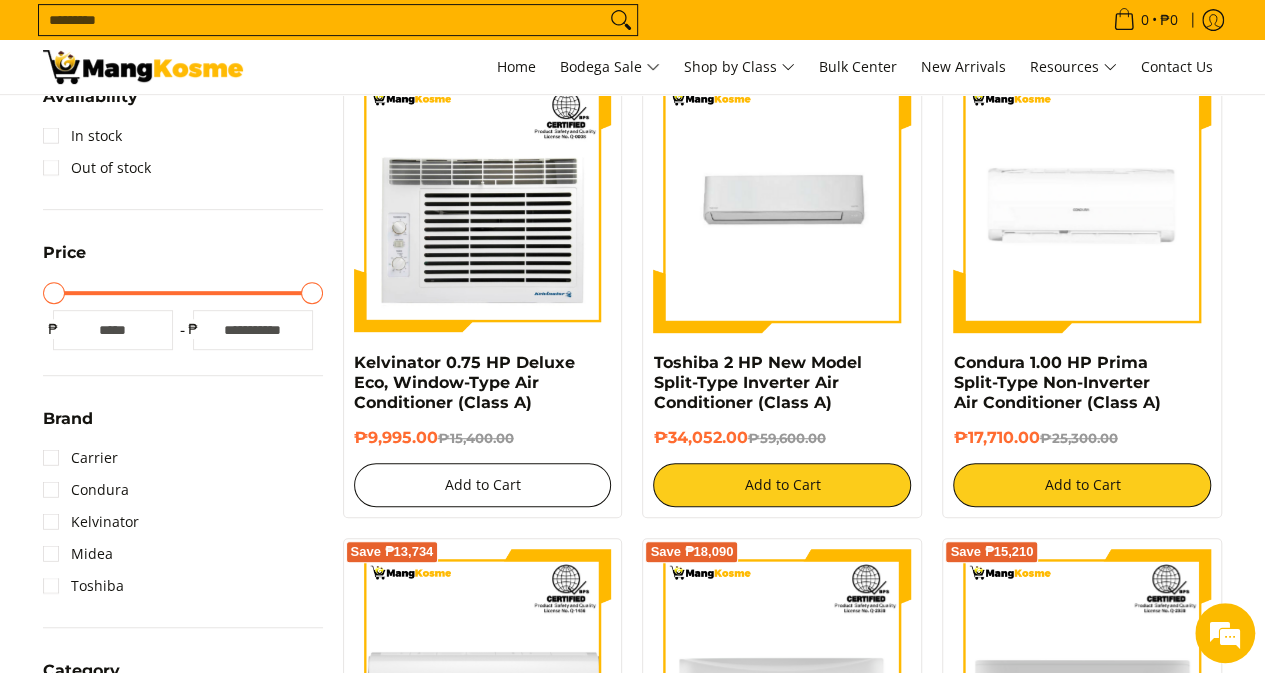 scroll, scrollTop: 0, scrollLeft: 0, axis: both 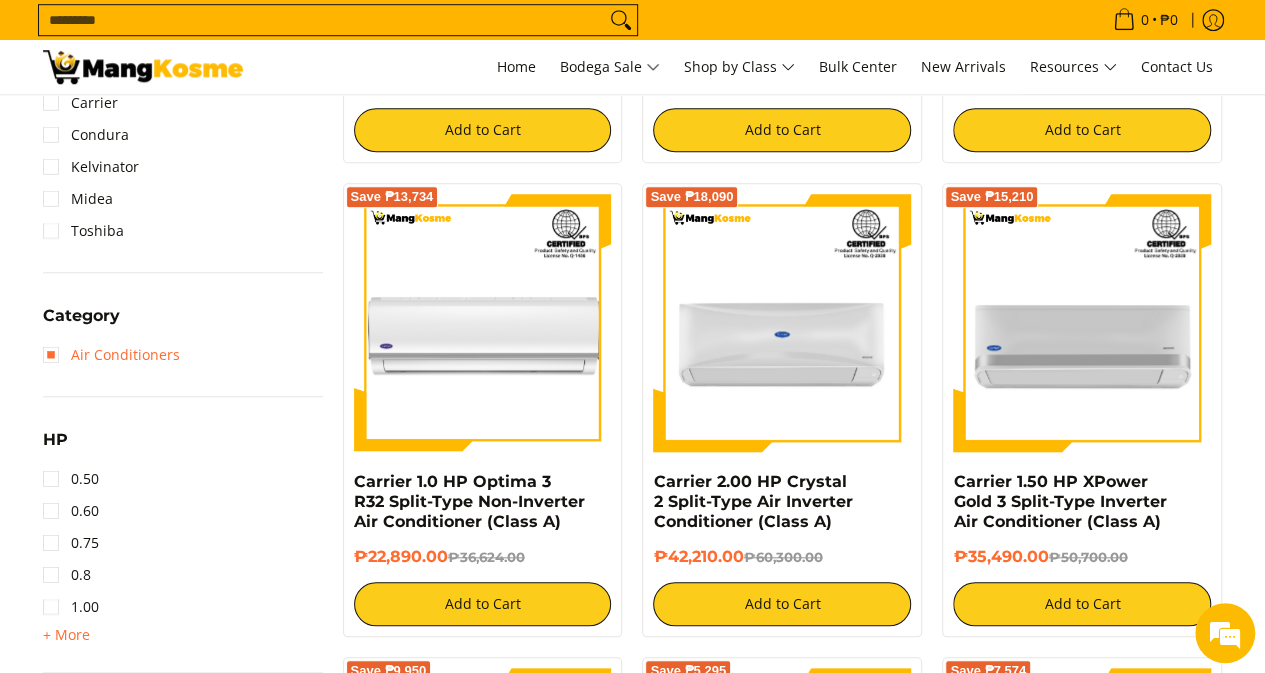 click on "Air Conditioners" at bounding box center [111, 355] 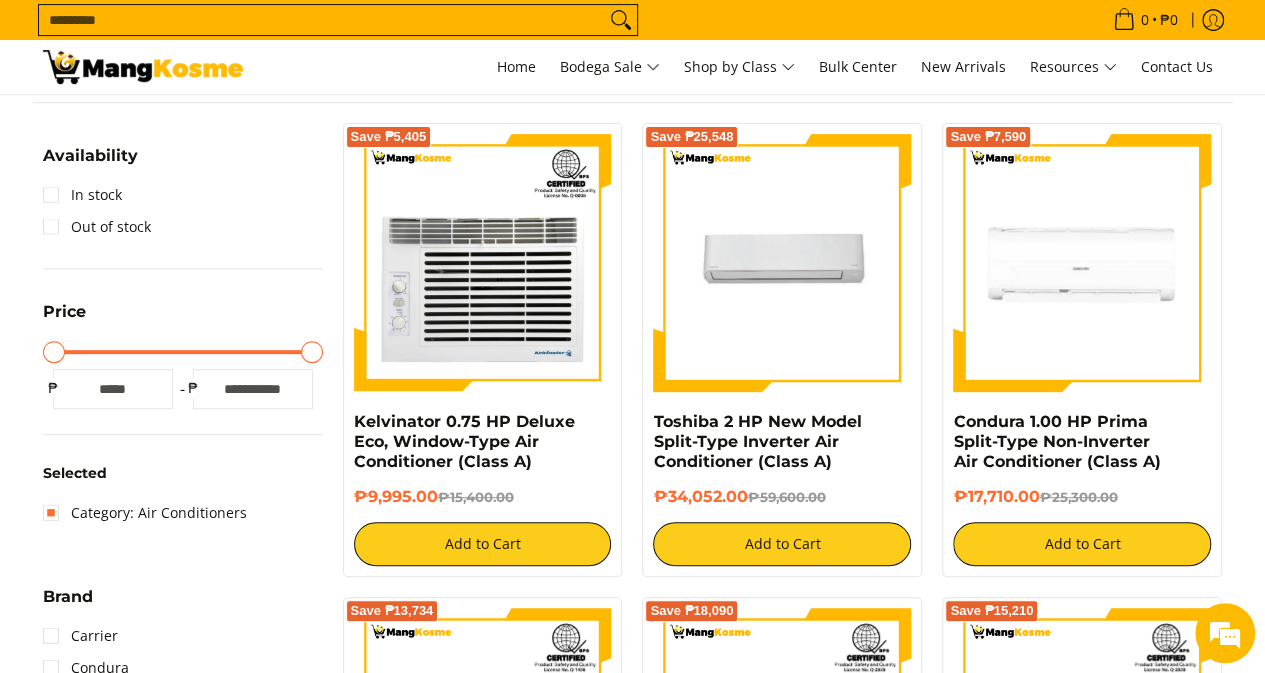 scroll, scrollTop: 261, scrollLeft: 0, axis: vertical 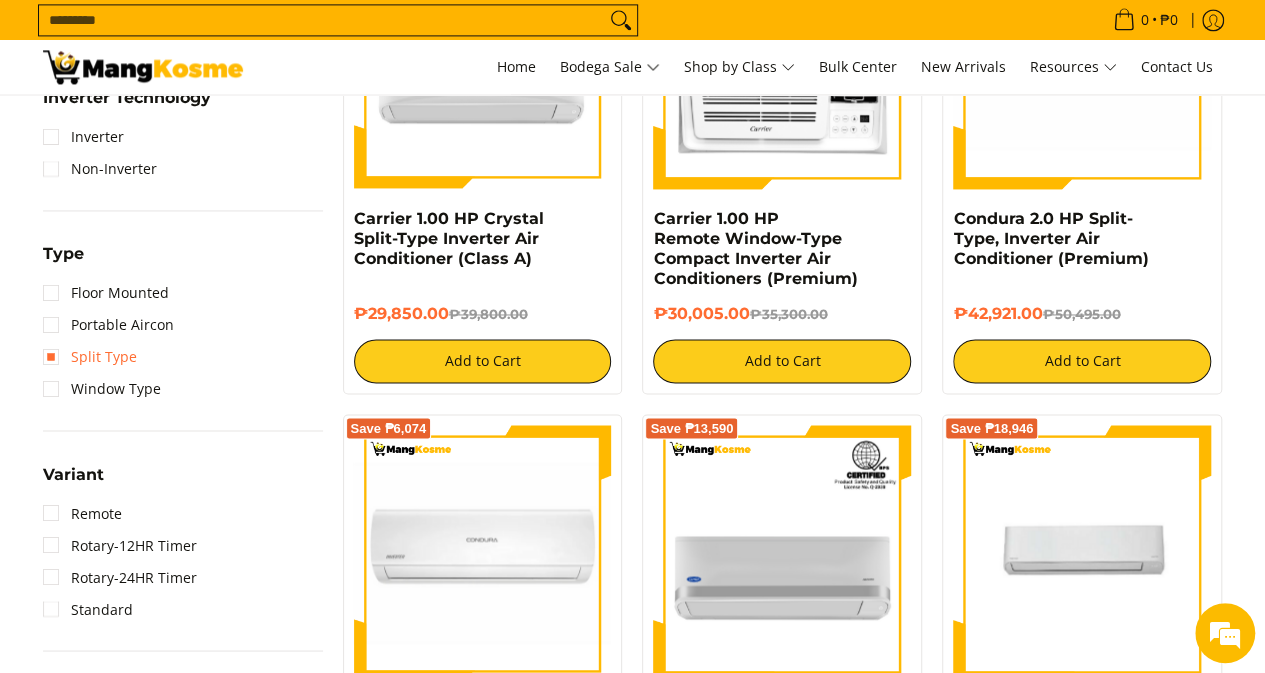 click on "Split Type" at bounding box center [90, 357] 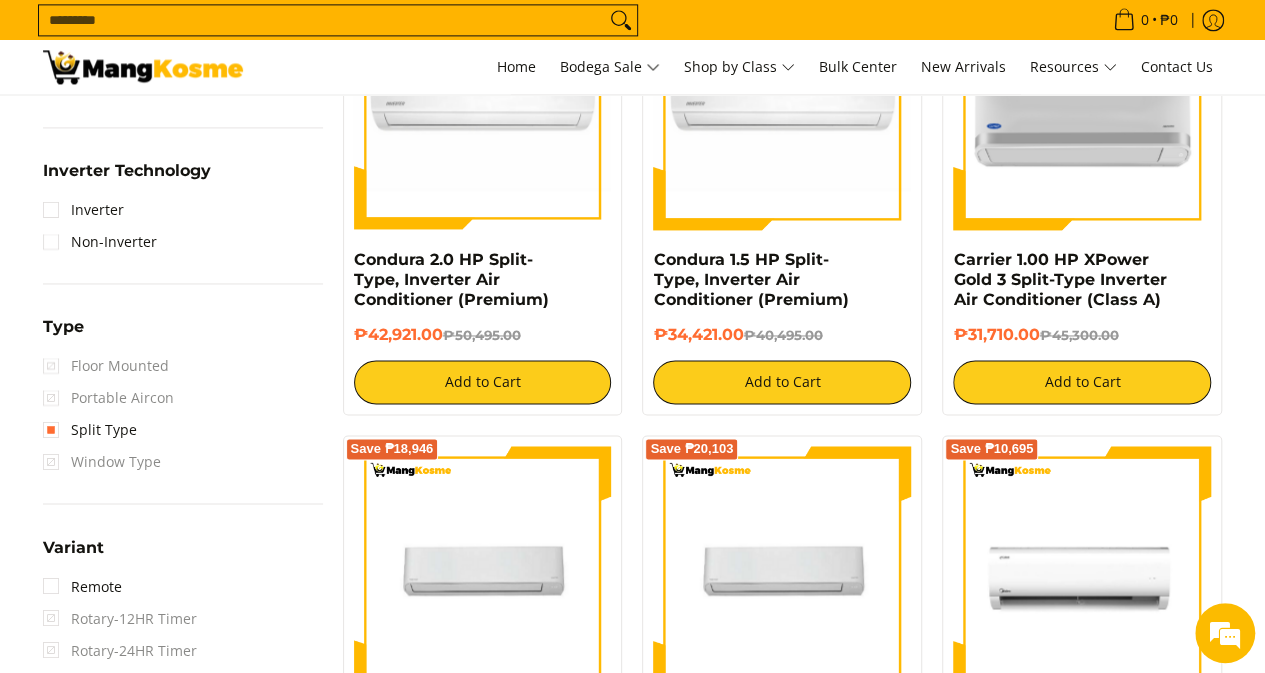 scroll, scrollTop: 1414, scrollLeft: 0, axis: vertical 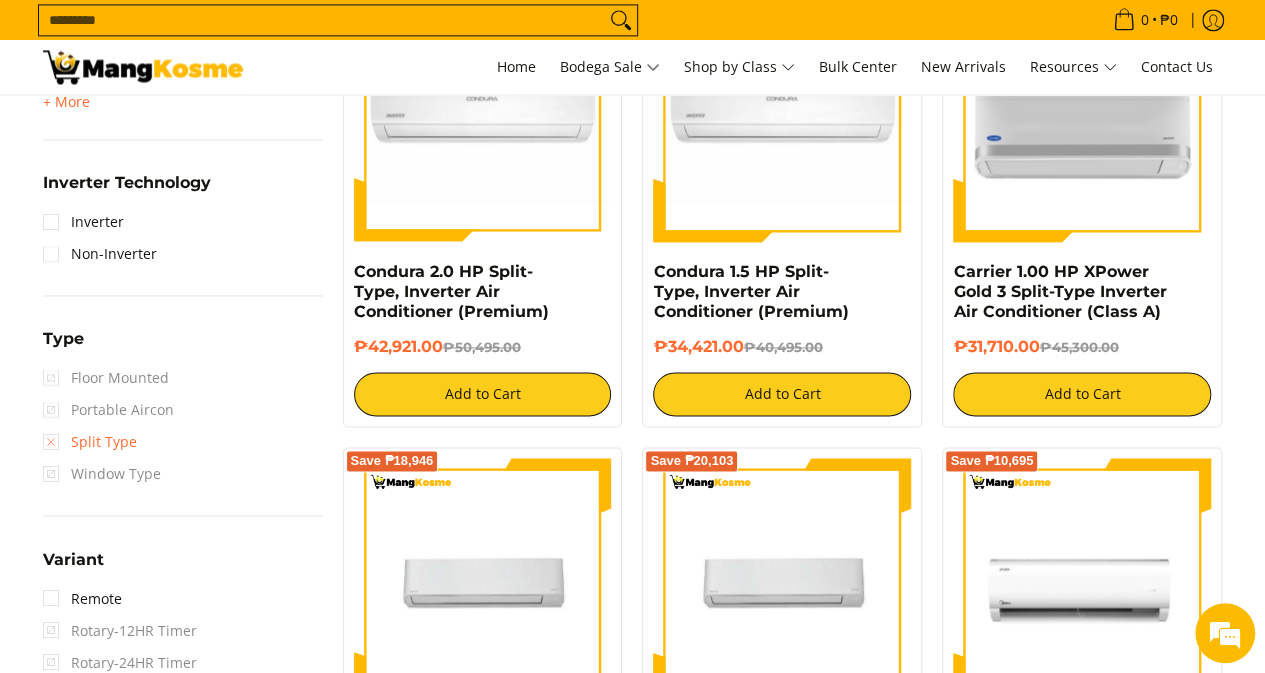 click on "Split Type" at bounding box center [90, 442] 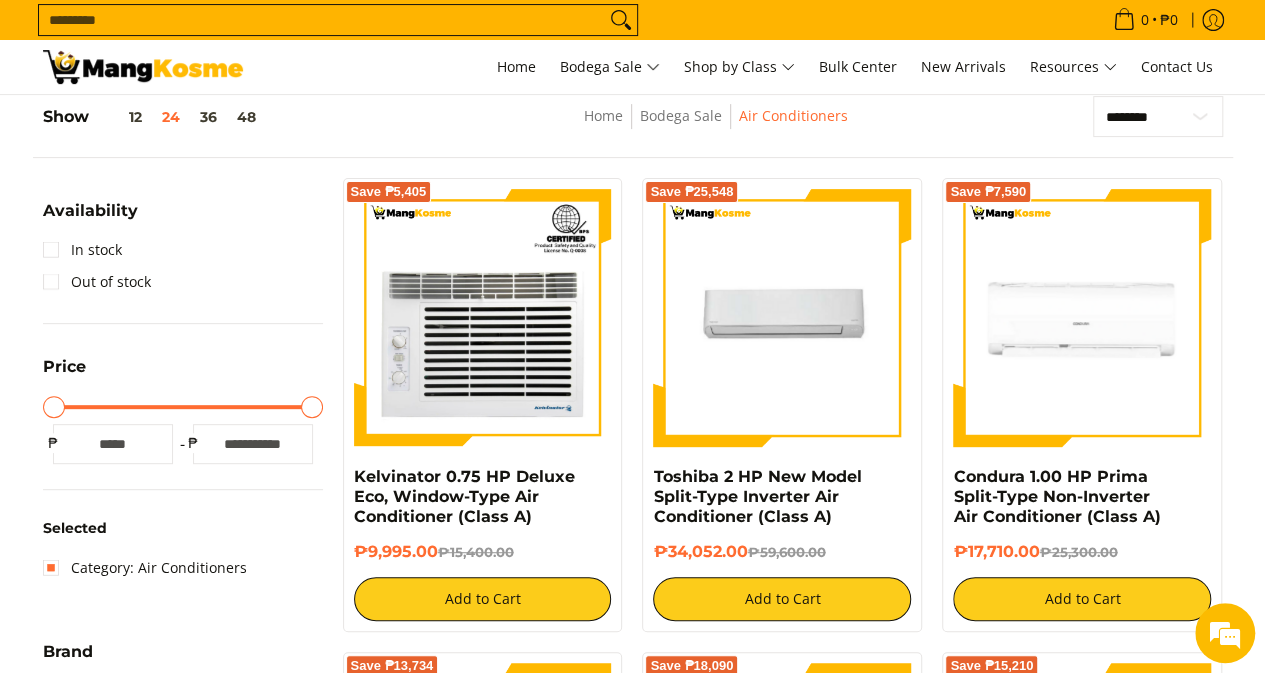 scroll, scrollTop: 850, scrollLeft: 0, axis: vertical 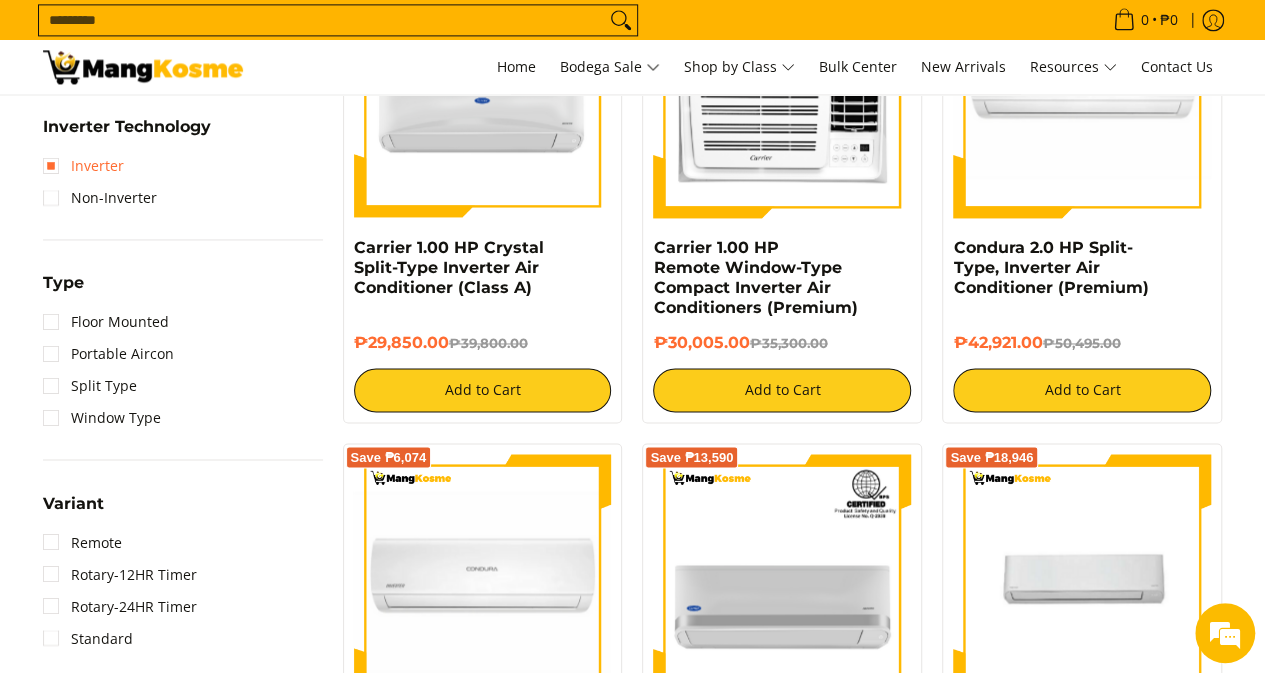 click on "Inverter" at bounding box center (83, 166) 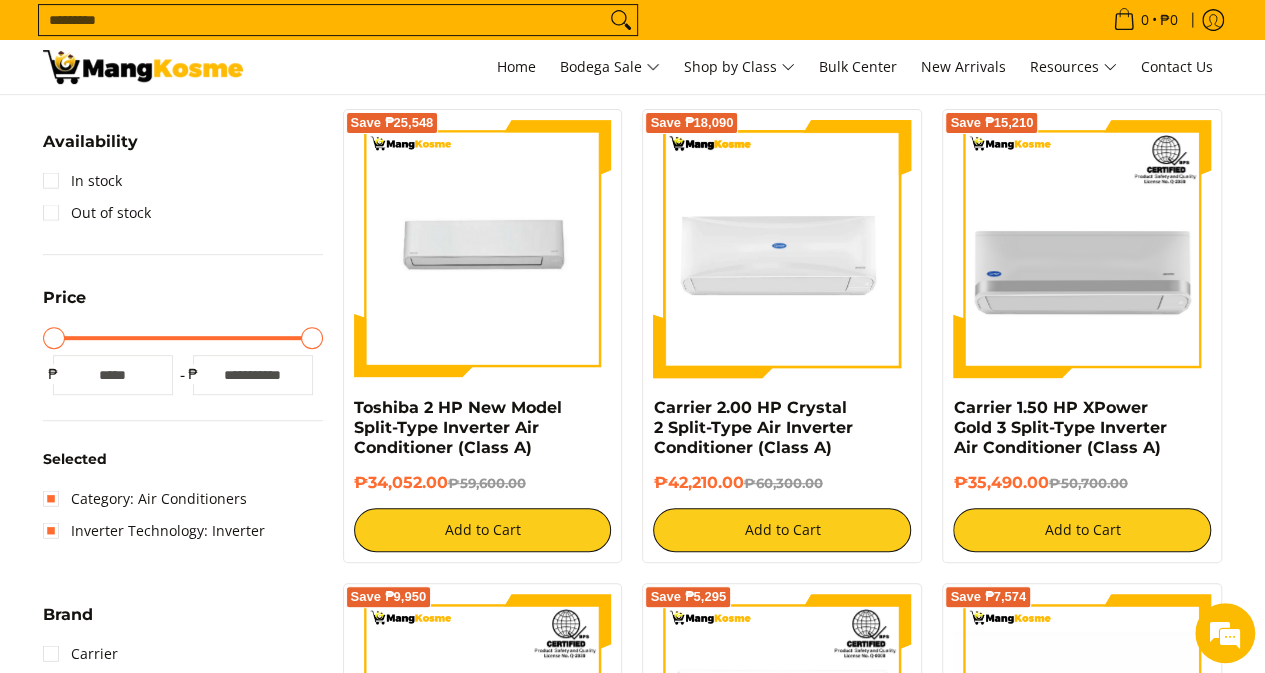 scroll, scrollTop: 261, scrollLeft: 0, axis: vertical 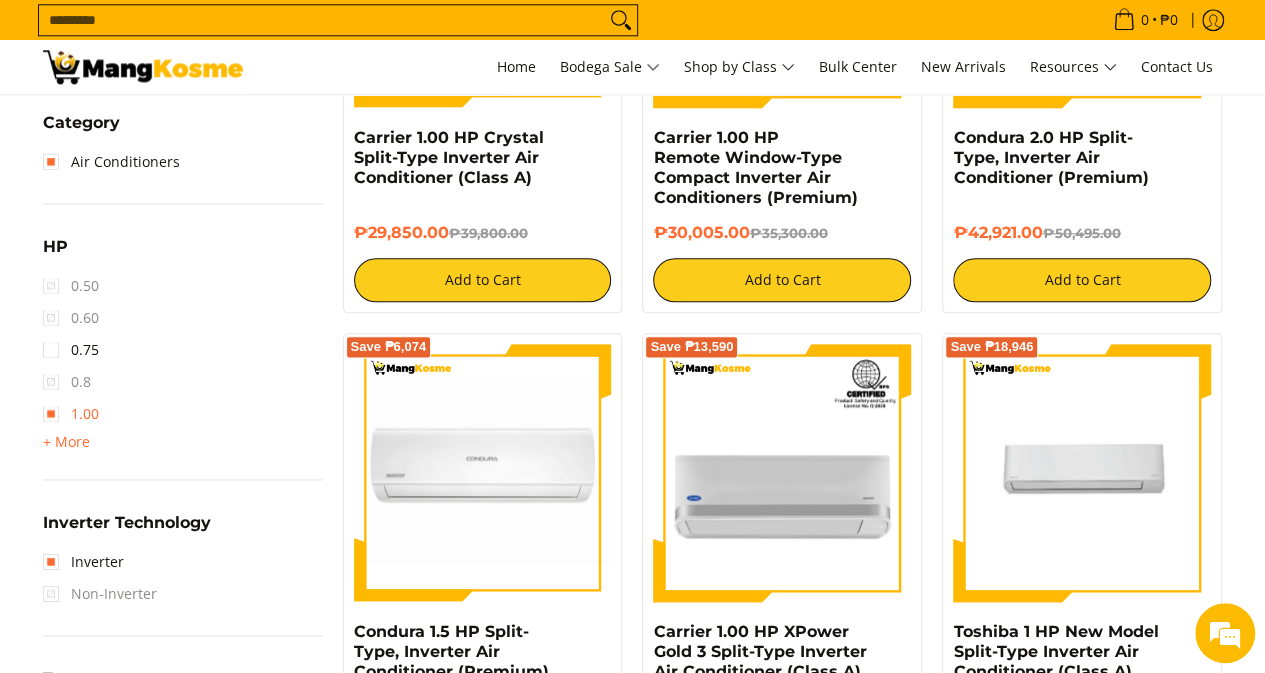 click on "1.00" at bounding box center [71, 414] 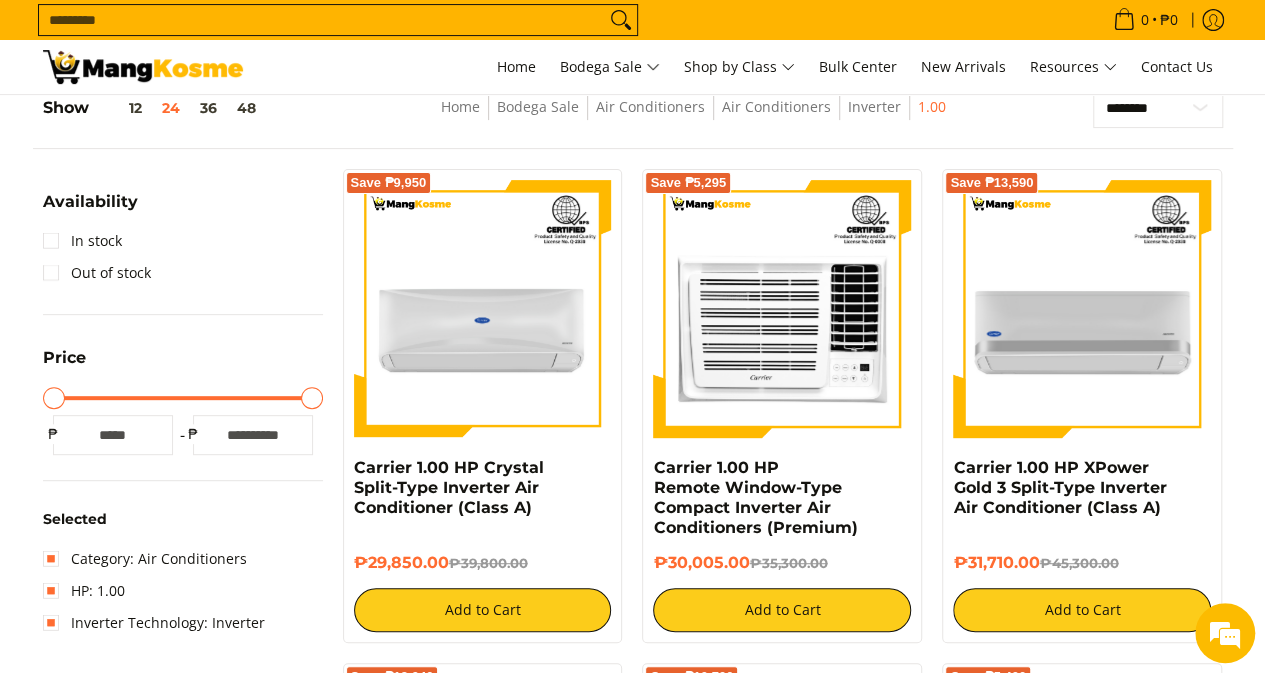 scroll, scrollTop: 261, scrollLeft: 0, axis: vertical 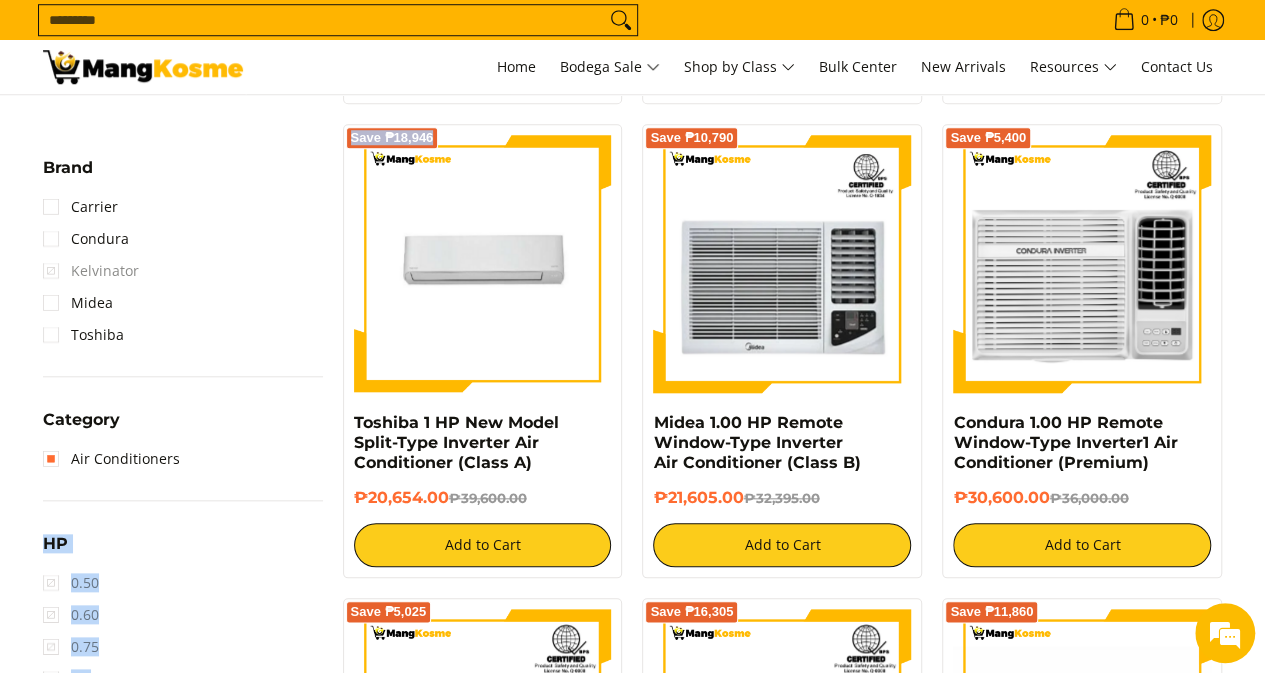 drag, startPoint x: 334, startPoint y: 217, endPoint x: 328, endPoint y: 497, distance: 280.06427 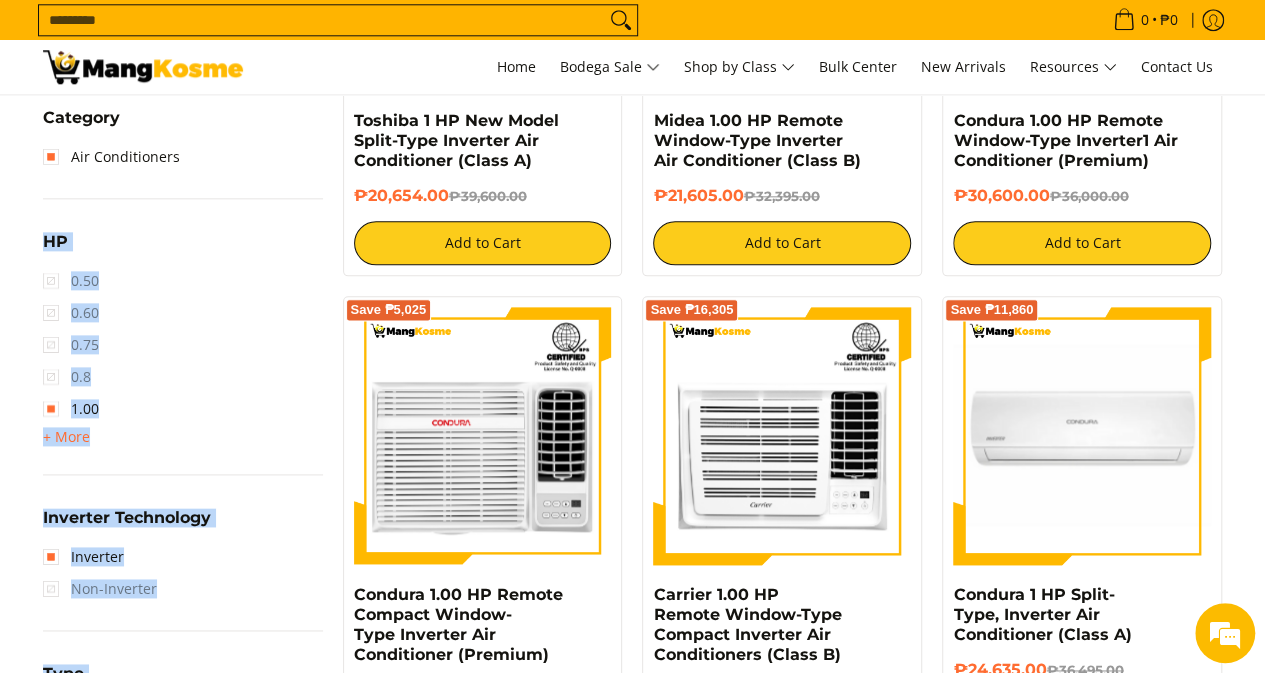 scroll, scrollTop: 1126, scrollLeft: 0, axis: vertical 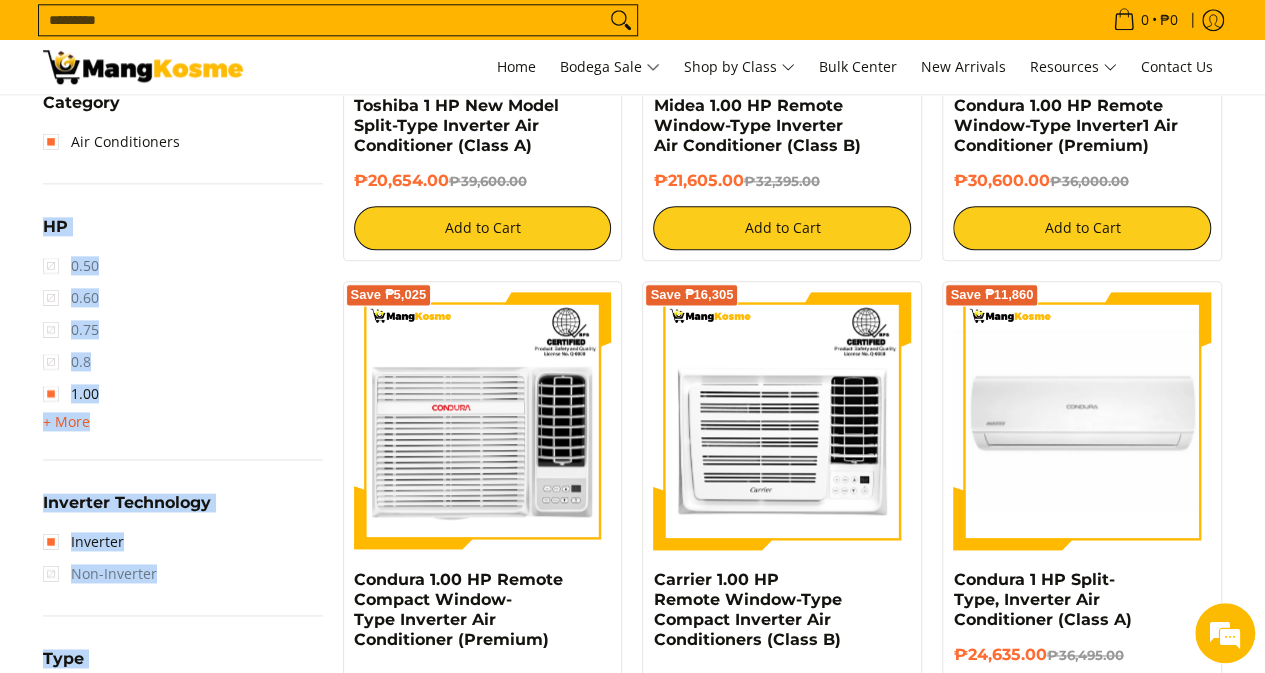 click on "+ More" at bounding box center (66, 422) 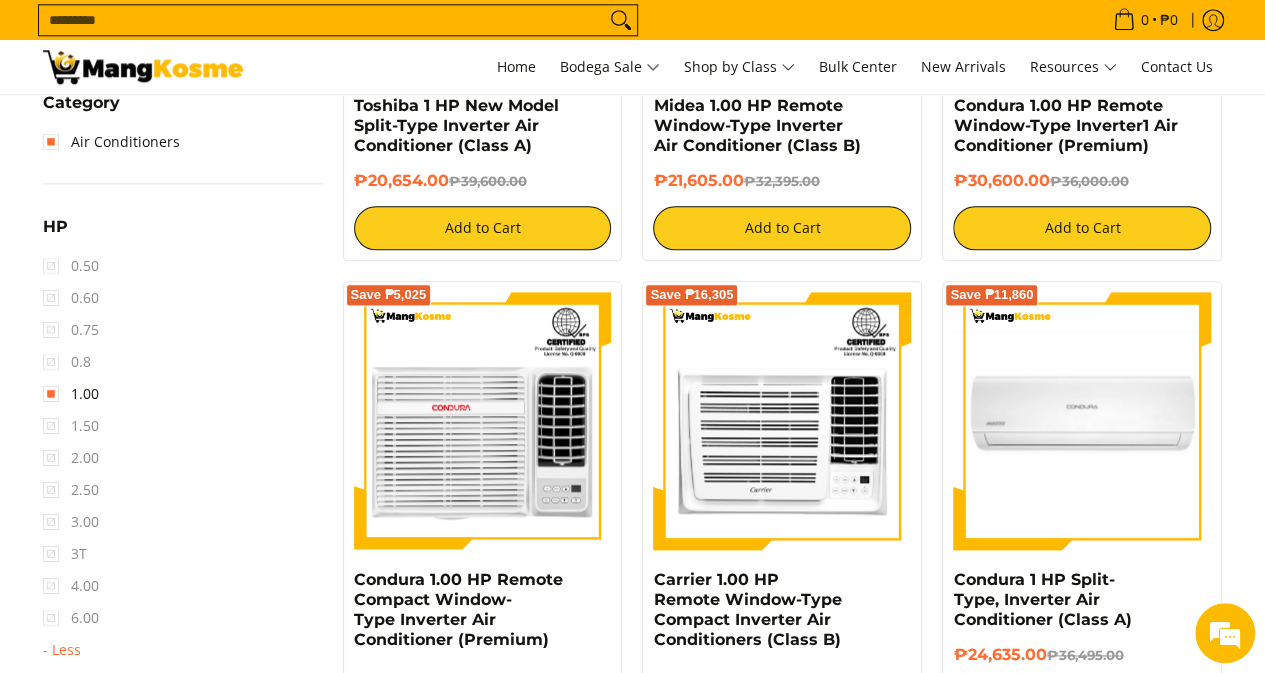click on "1.50" at bounding box center [71, 426] 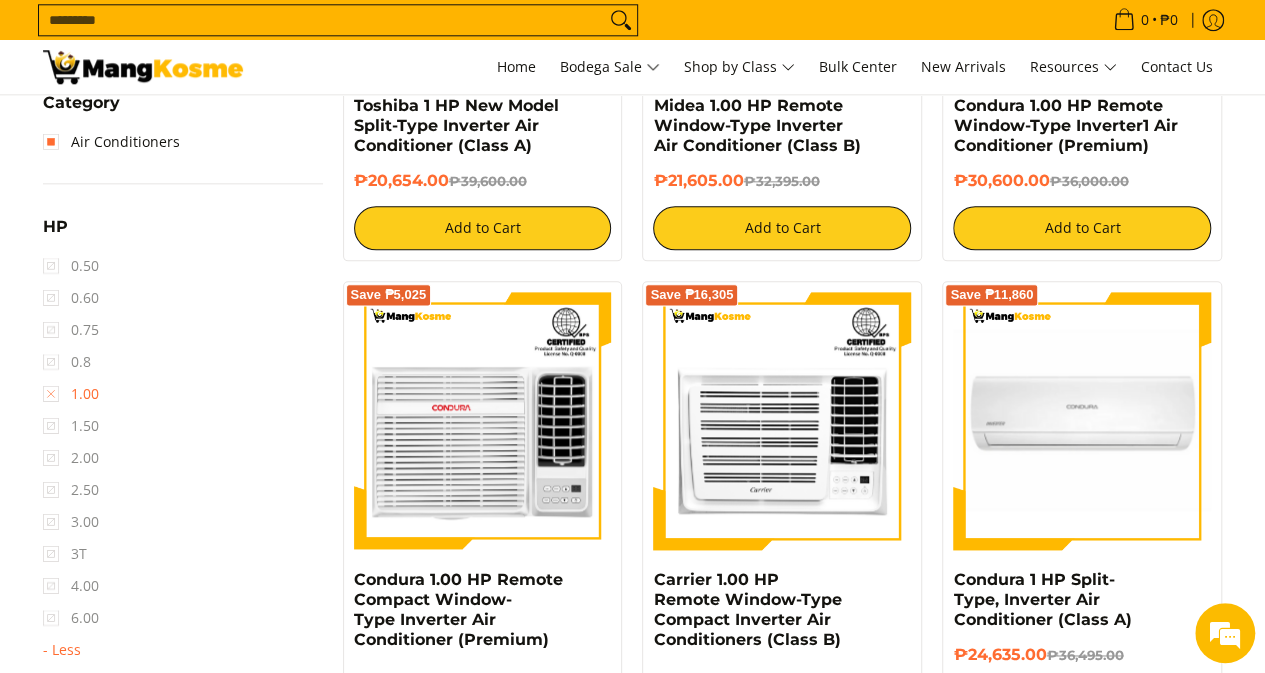 click on "1.00" at bounding box center (71, 394) 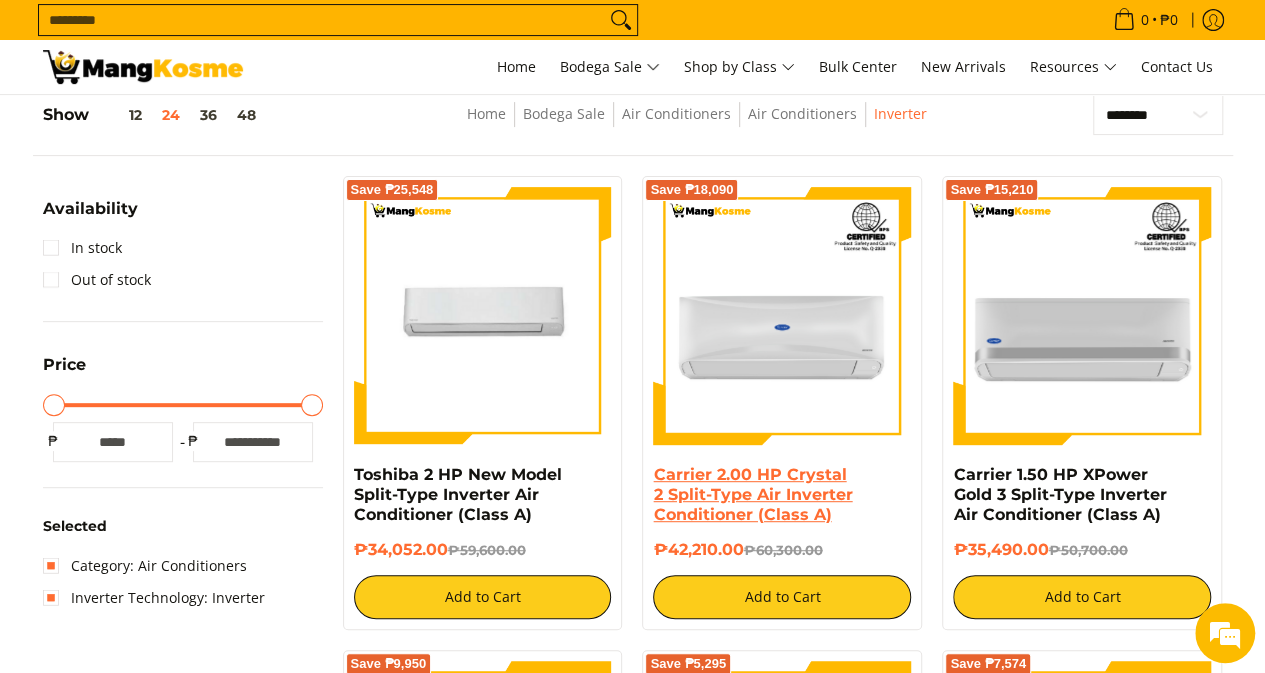 scroll, scrollTop: 261, scrollLeft: 0, axis: vertical 